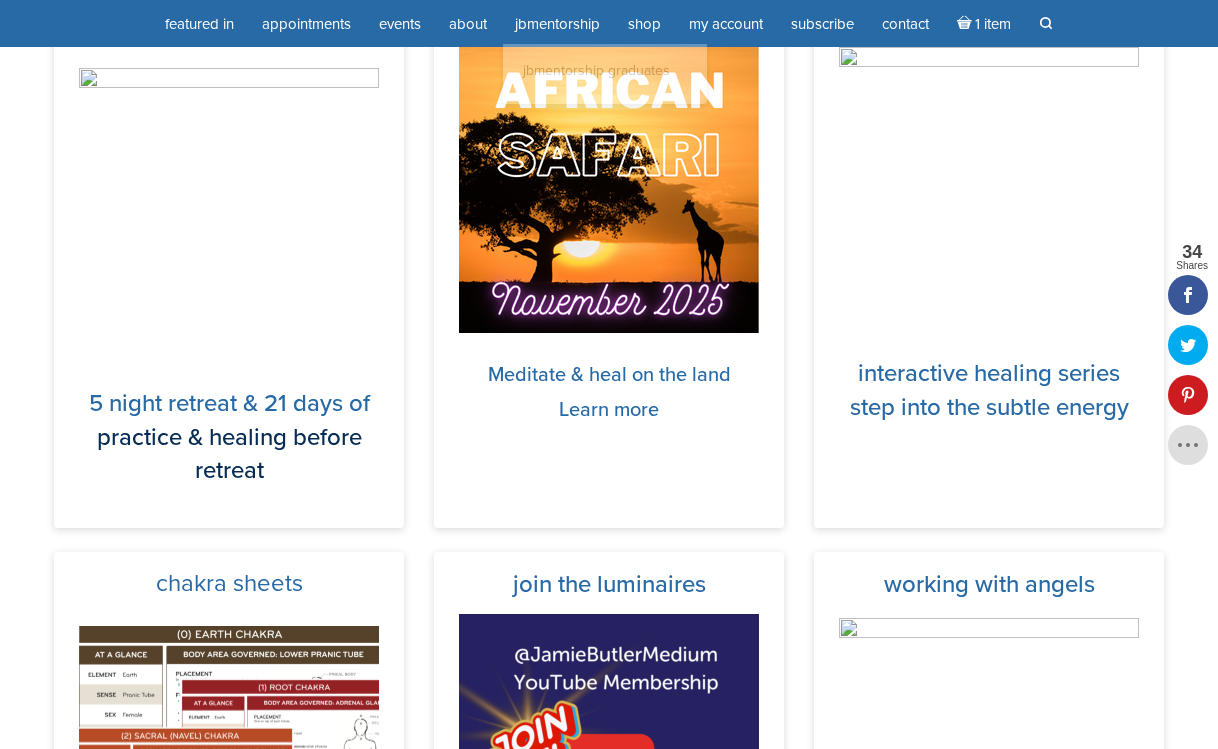 scroll, scrollTop: 1132, scrollLeft: 0, axis: vertical 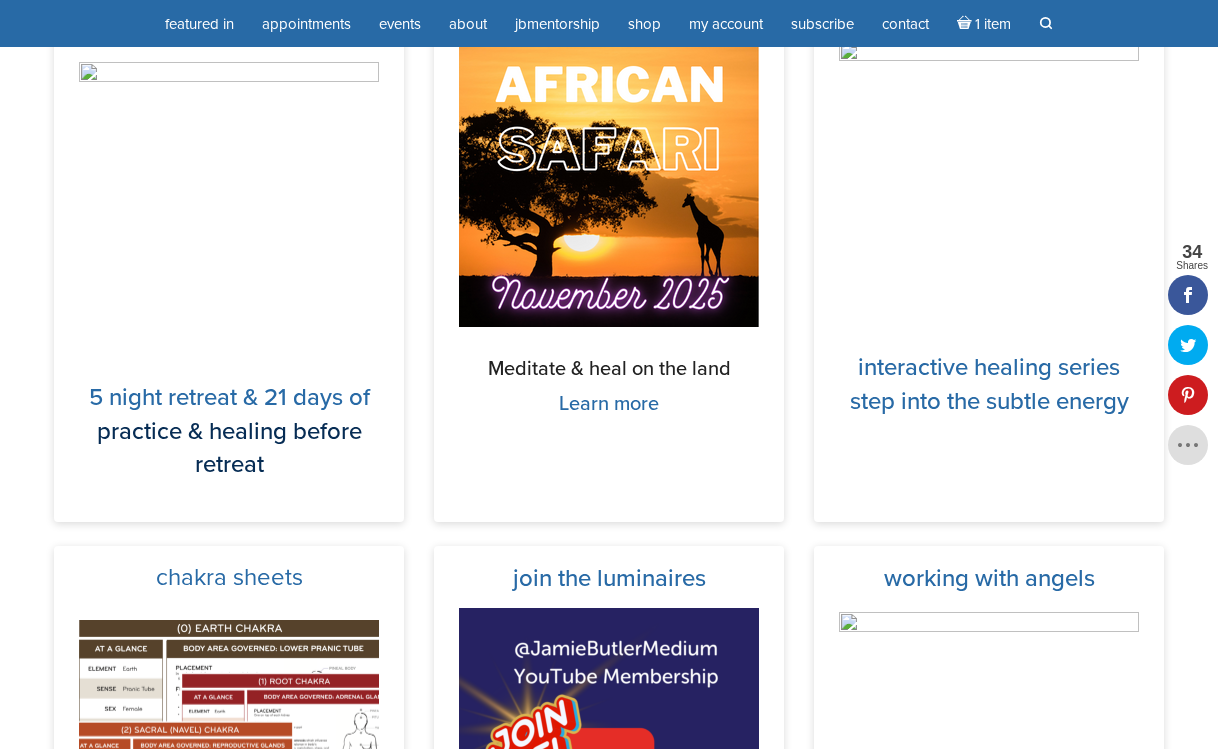 click on "Meditate & heal on the land" at bounding box center [609, 368] 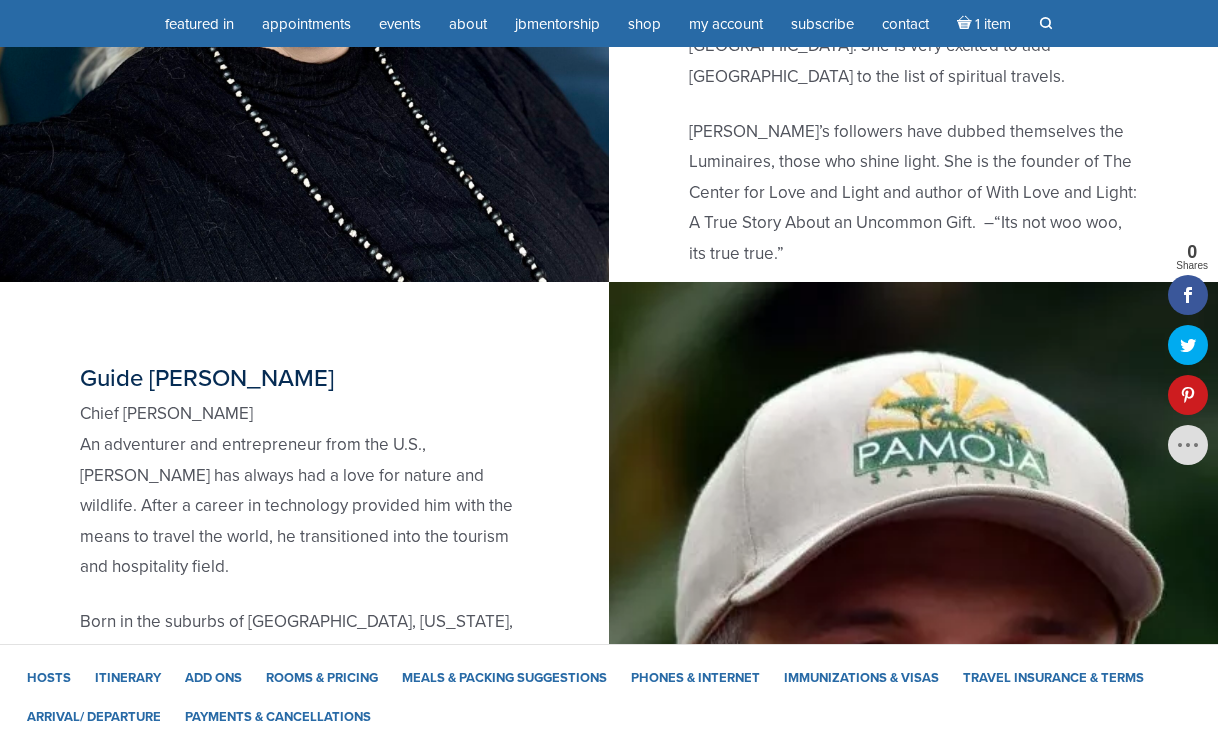 scroll, scrollTop: 3308, scrollLeft: 0, axis: vertical 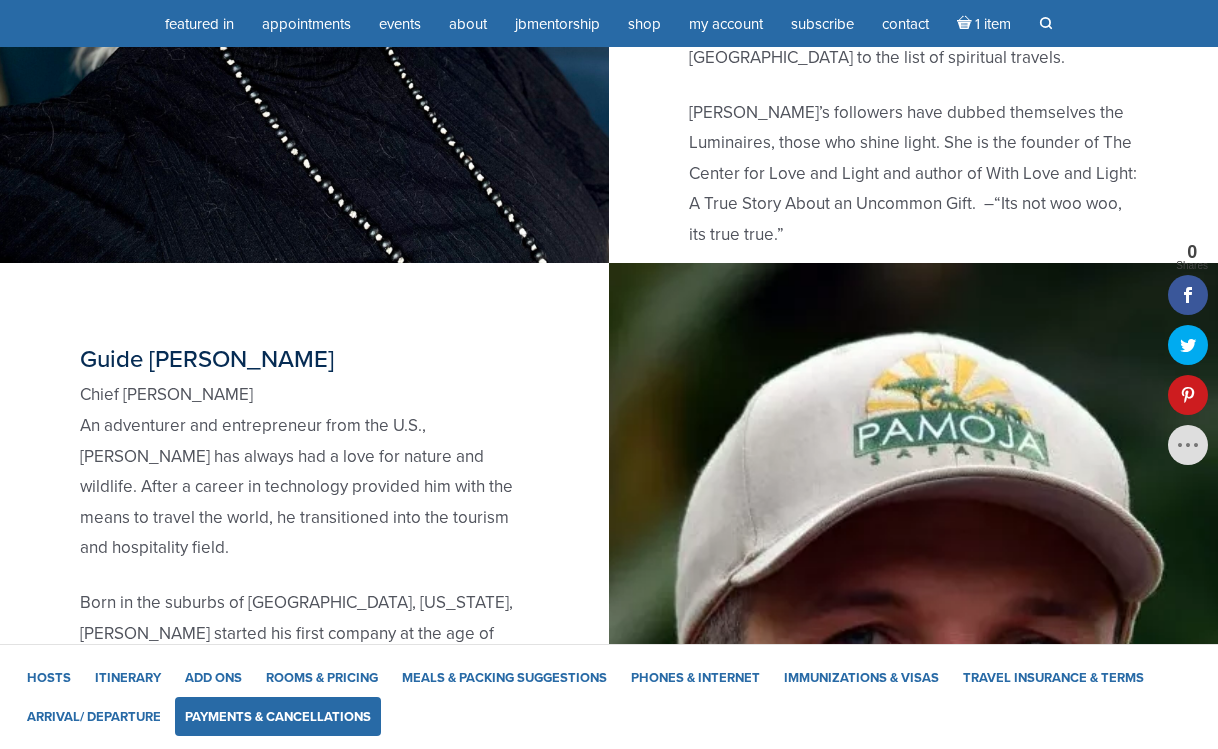 click on "Payments & Cancellations" at bounding box center [278, 716] 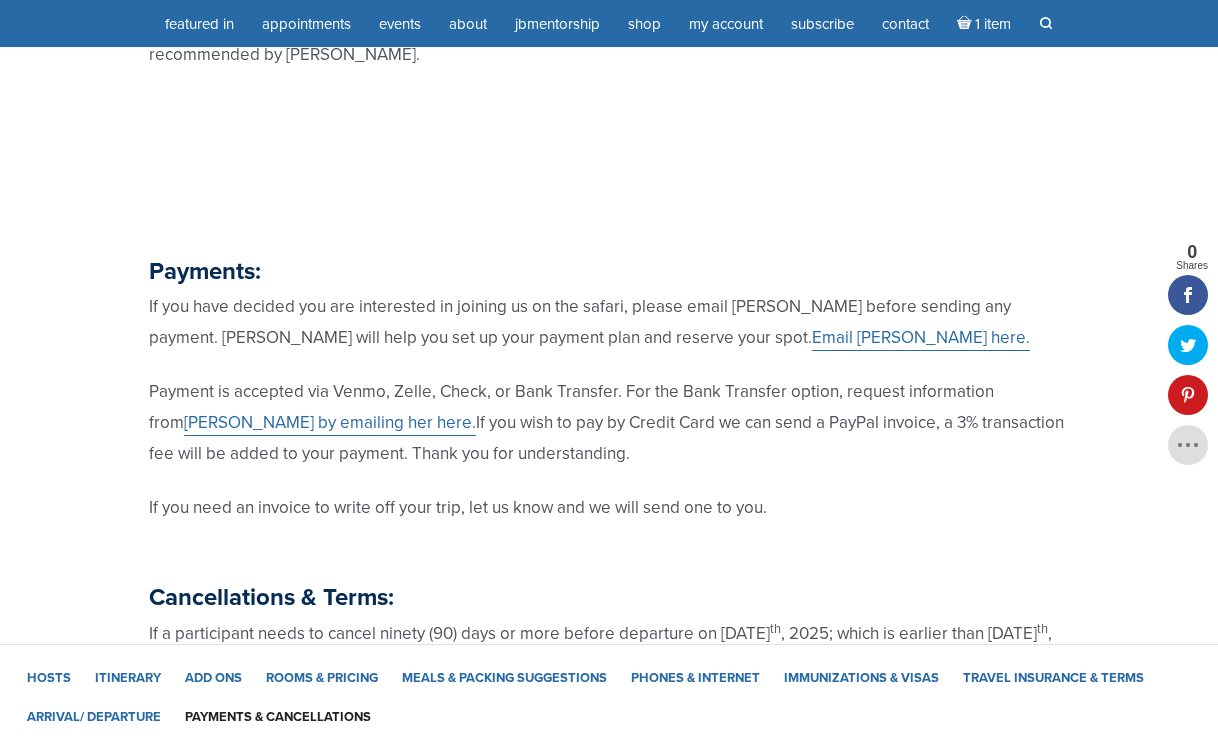 scroll, scrollTop: 22619, scrollLeft: 0, axis: vertical 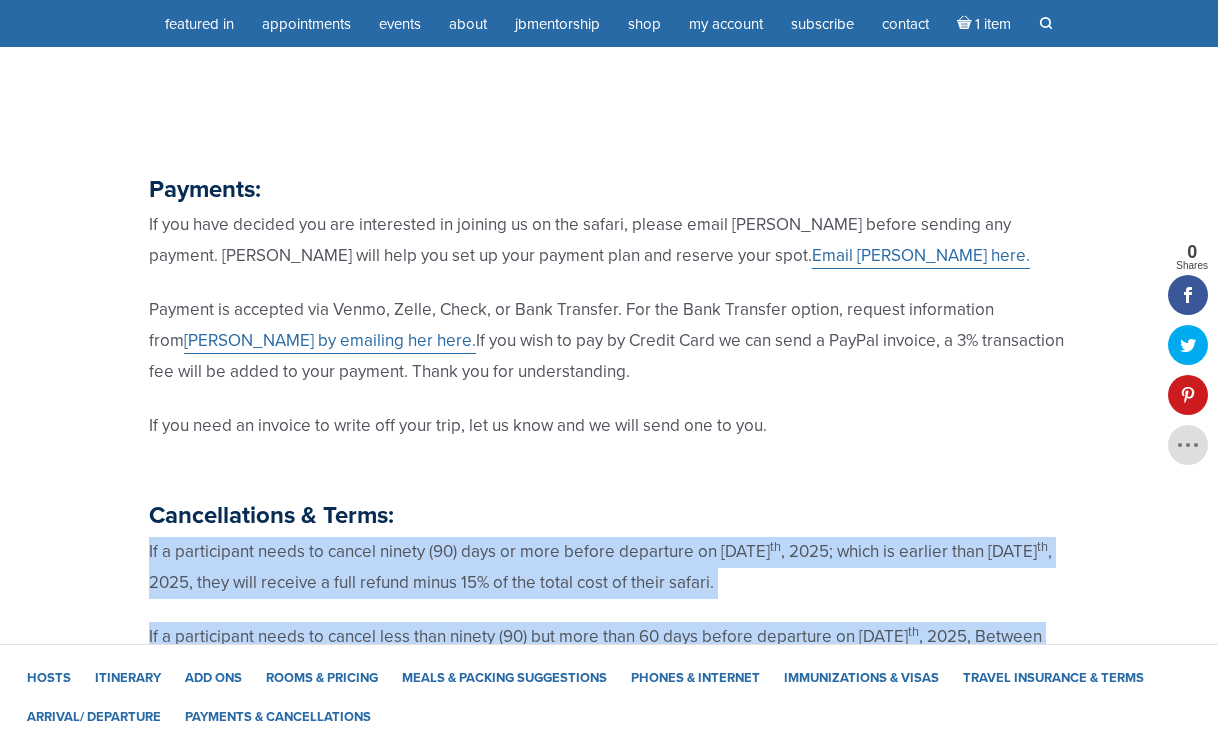 drag, startPoint x: 142, startPoint y: 319, endPoint x: 294, endPoint y: 530, distance: 260.04807 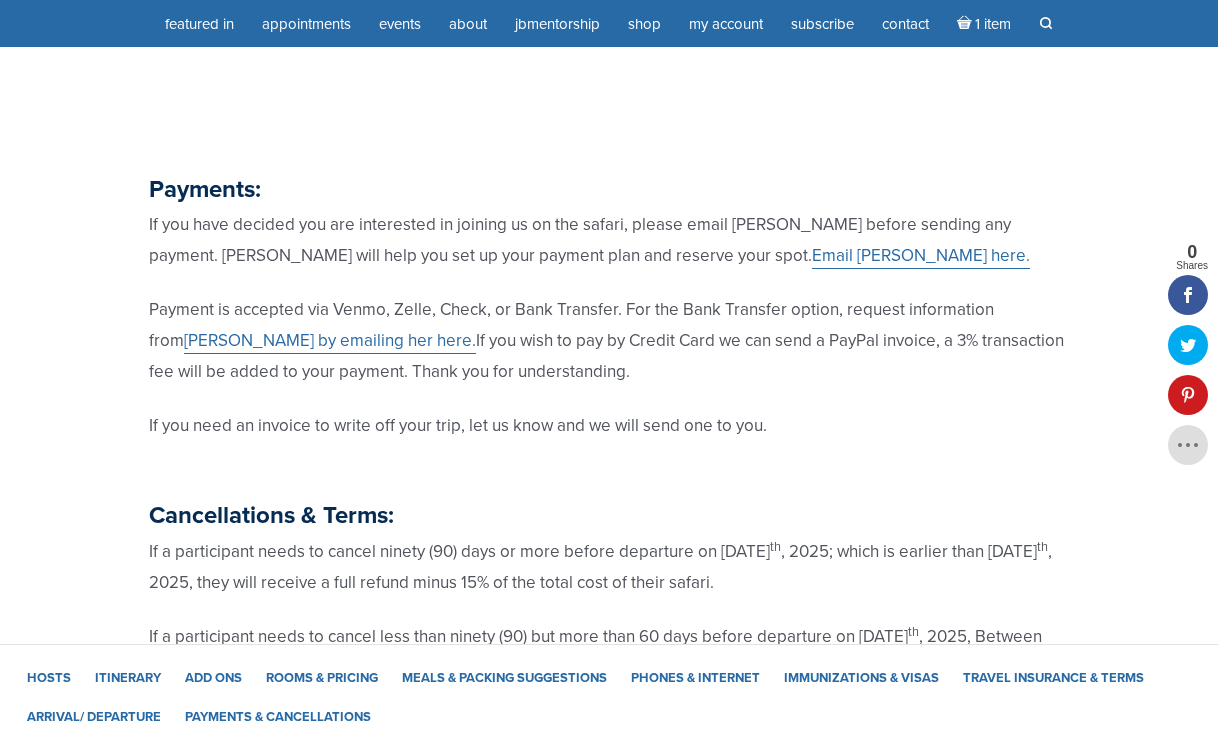 drag, startPoint x: 138, startPoint y: 238, endPoint x: 548, endPoint y: 608, distance: 552.26807 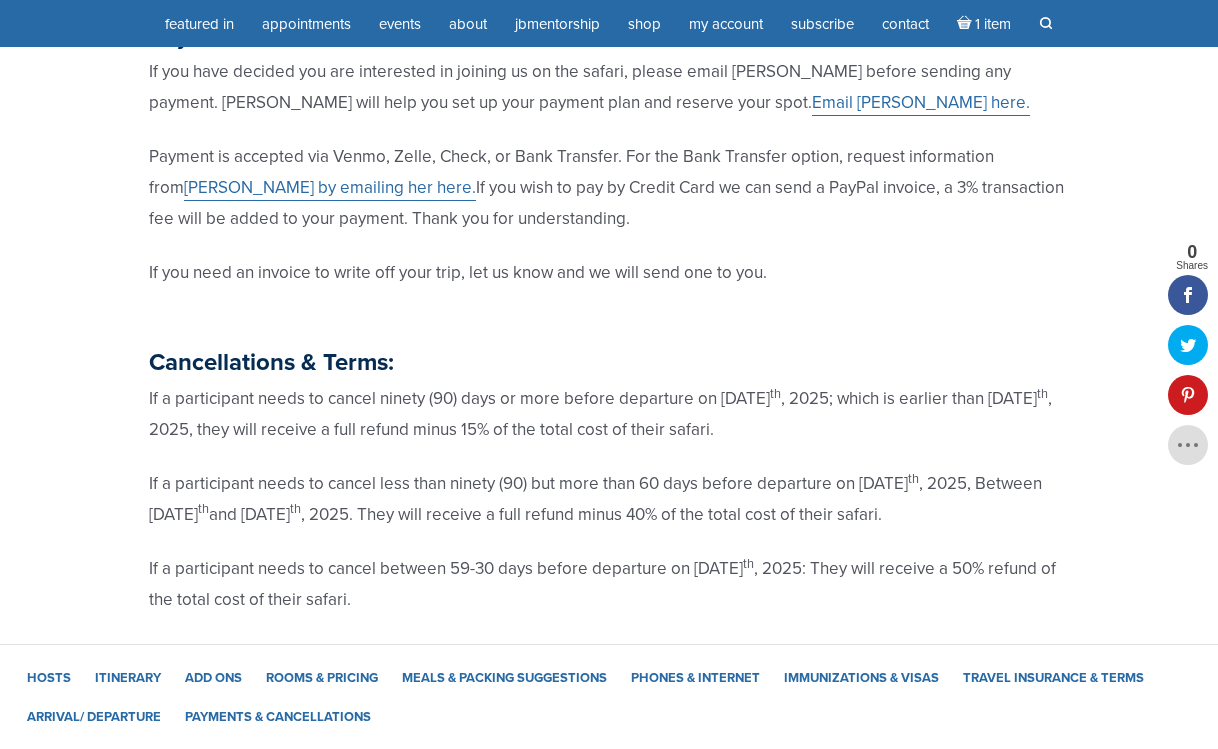 scroll, scrollTop: 22862, scrollLeft: 0, axis: vertical 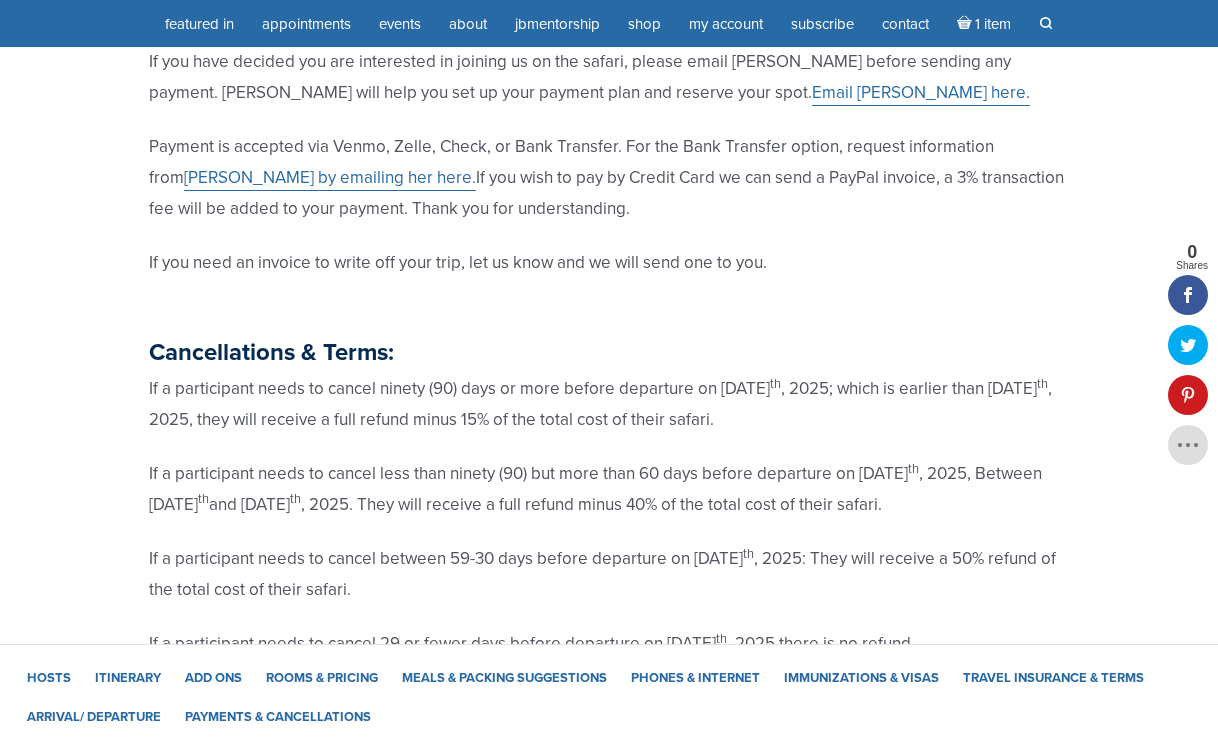 copy on "If a participant needs to cancel ninety (90) days or more before departure on November 6 th , 2025; which is earlier than August 7 th , 2025, they will receive a full refund minus 15% of the total cost of their safari.
If a participant needs to cancel less than ninety (90) but more than 60 days before departure on November 6 th , 2025, Between August 7 th  and September 7 th , 2025. They will receive a full refund minus 40% of the total cost of their safari.
If a participant needs to cancel between 59-30 days before departure on November 6 th , 2025: They will receive a 50% refund of the total cost of their safari.
If a participant needs to cancel 29 or fewer days before departure on November 6 th , 2025 there is no refund.
This policy also applies to post-safari extensions." 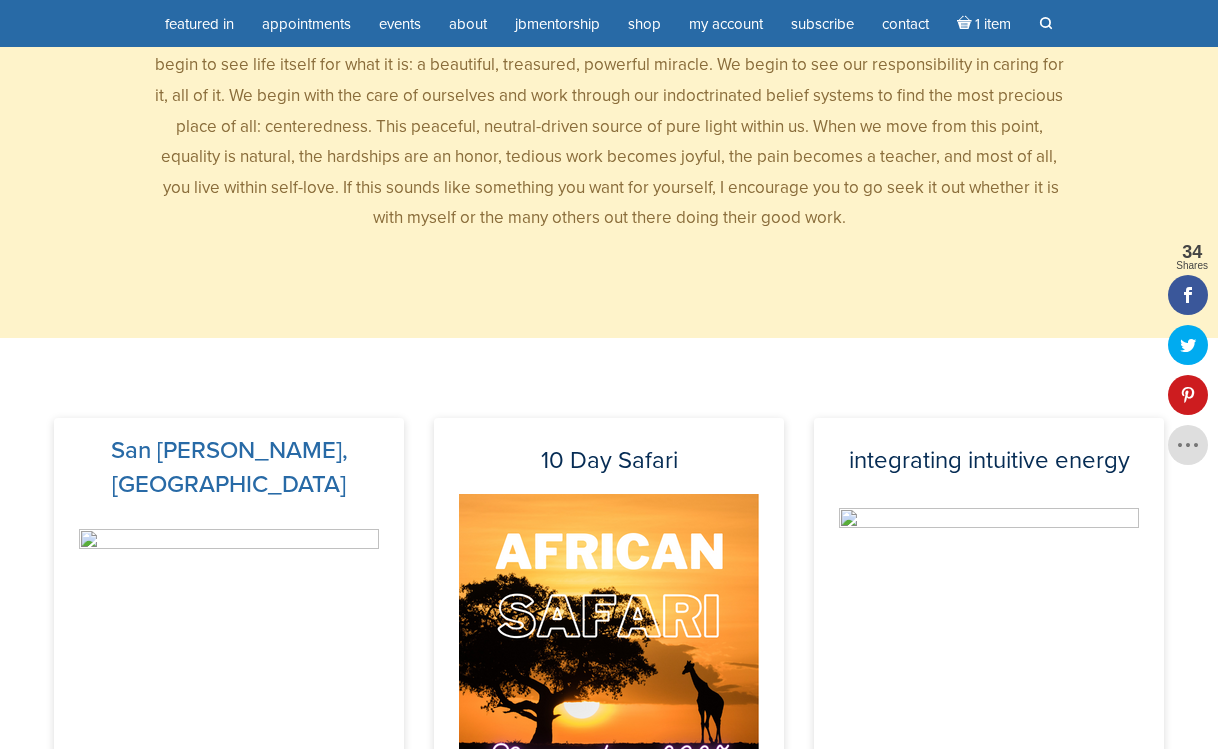 scroll, scrollTop: 677, scrollLeft: 0, axis: vertical 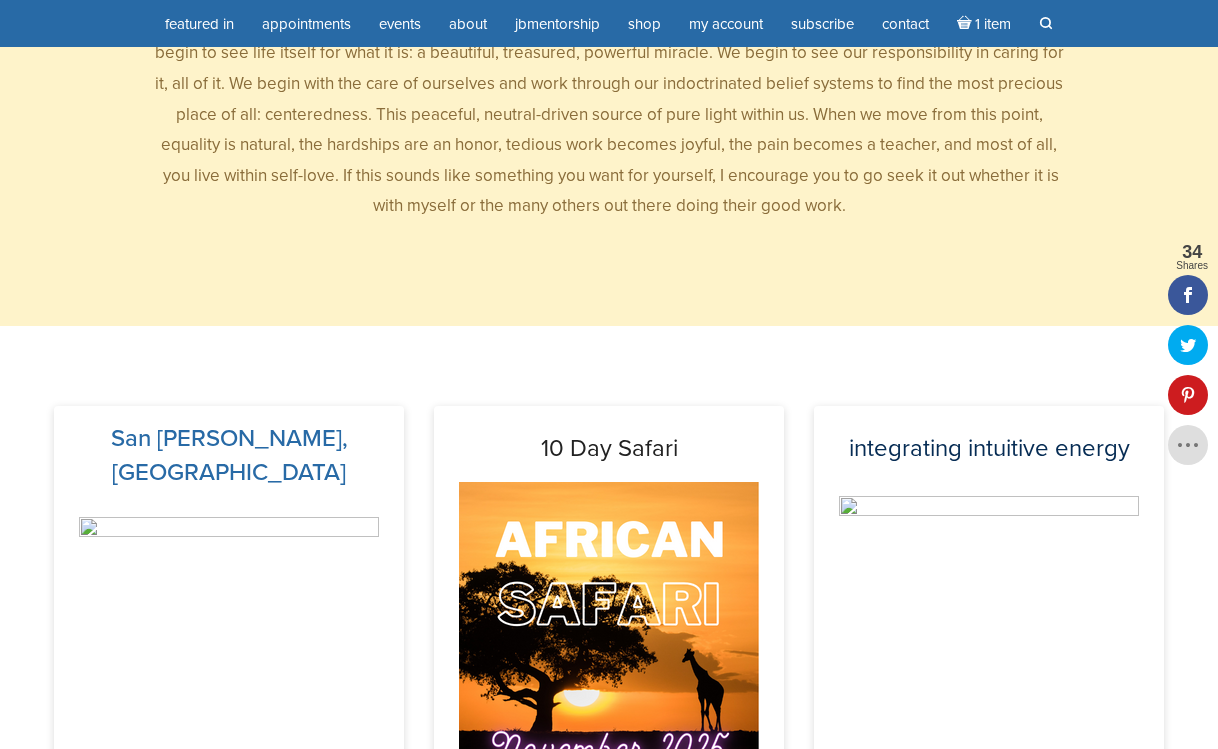 click on "10 Day Safari" at bounding box center (609, 448) 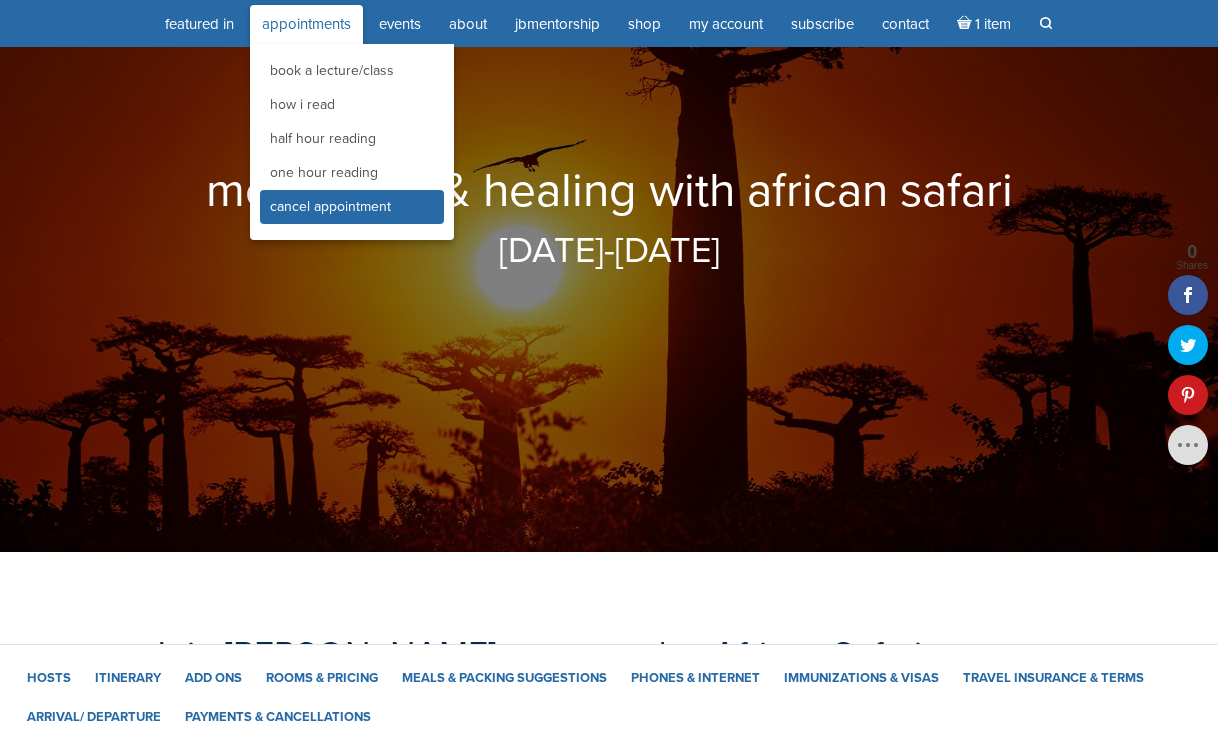 scroll, scrollTop: 254, scrollLeft: 0, axis: vertical 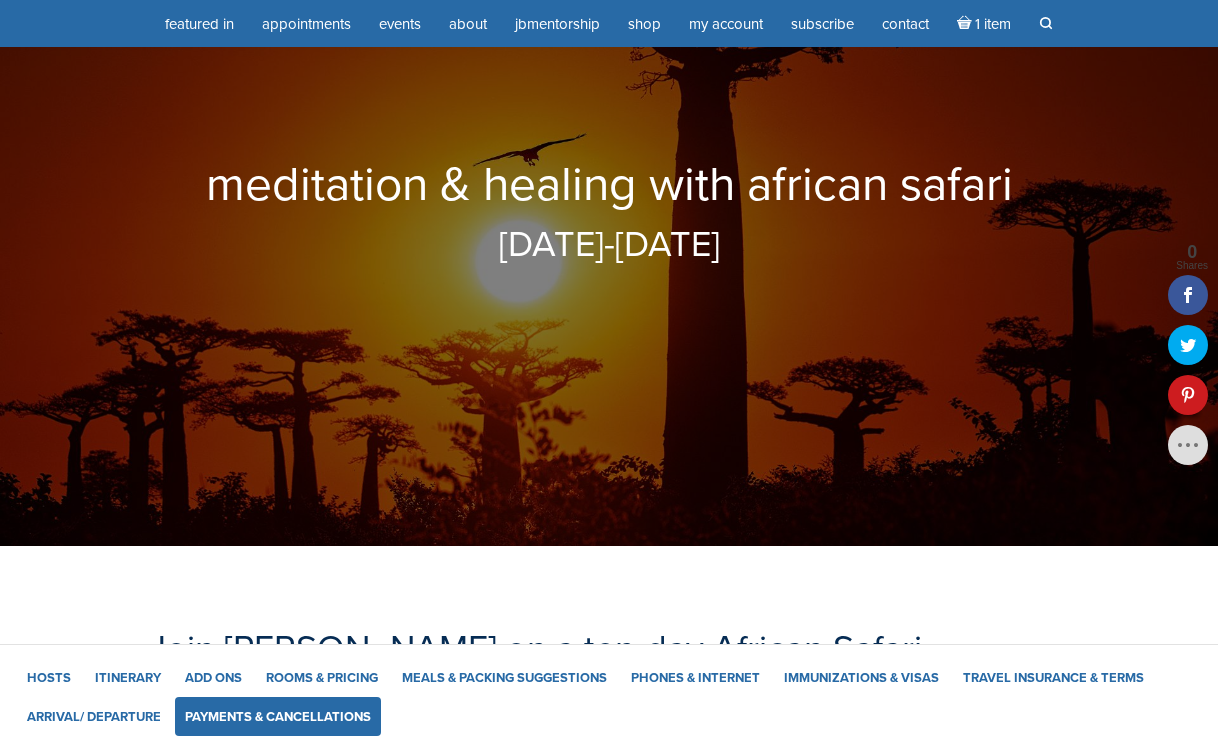 click on "Payments & Cancellations" at bounding box center (278, 716) 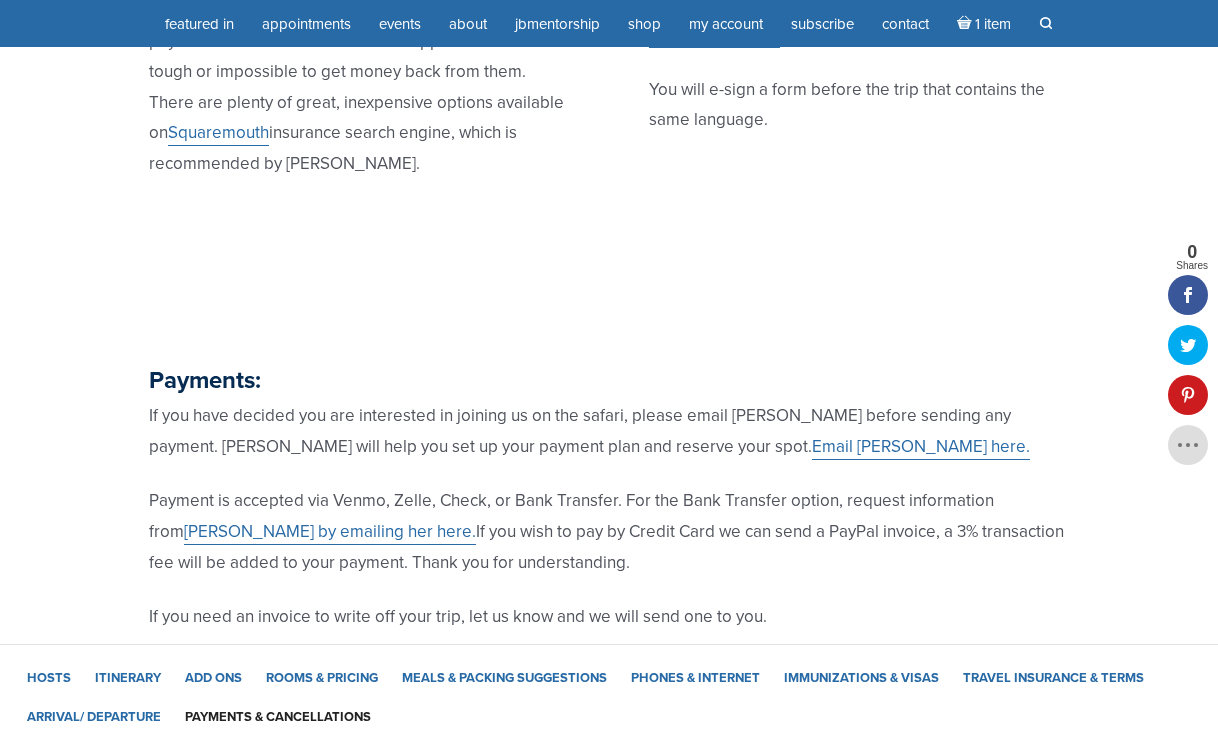 scroll, scrollTop: 22519, scrollLeft: 0, axis: vertical 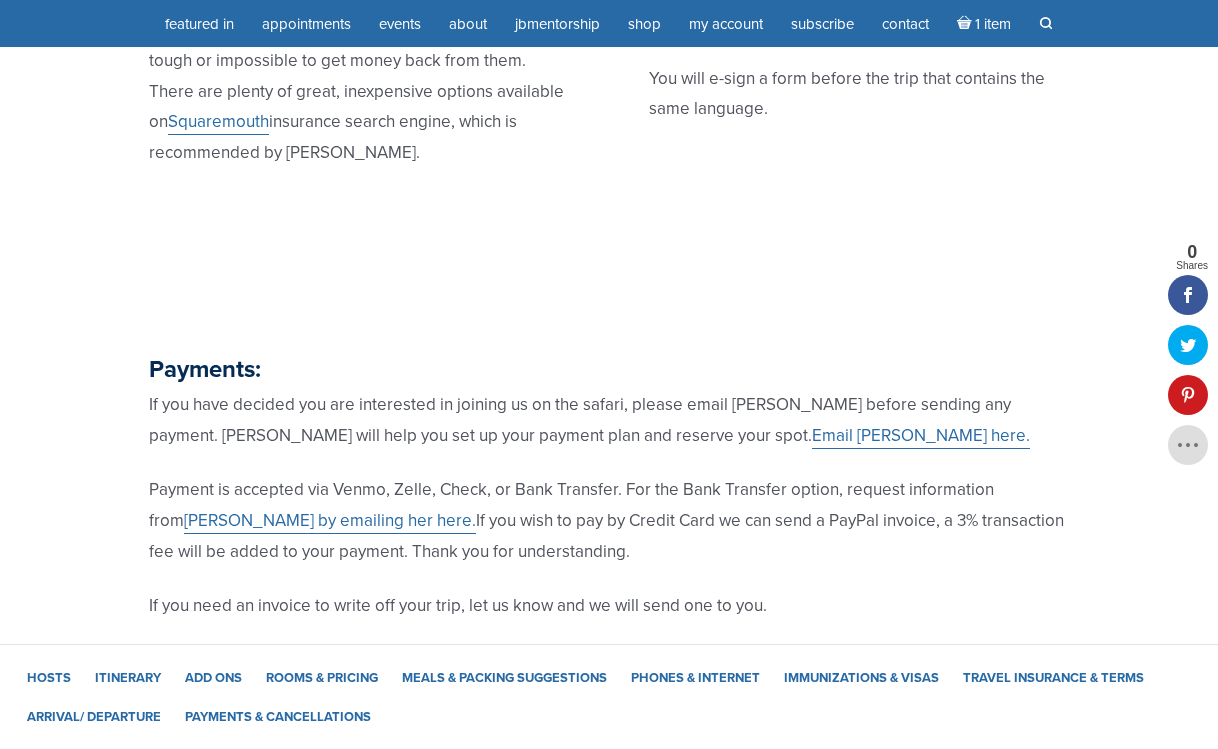 drag, startPoint x: 417, startPoint y: 452, endPoint x: 760, endPoint y: 470, distance: 343.472 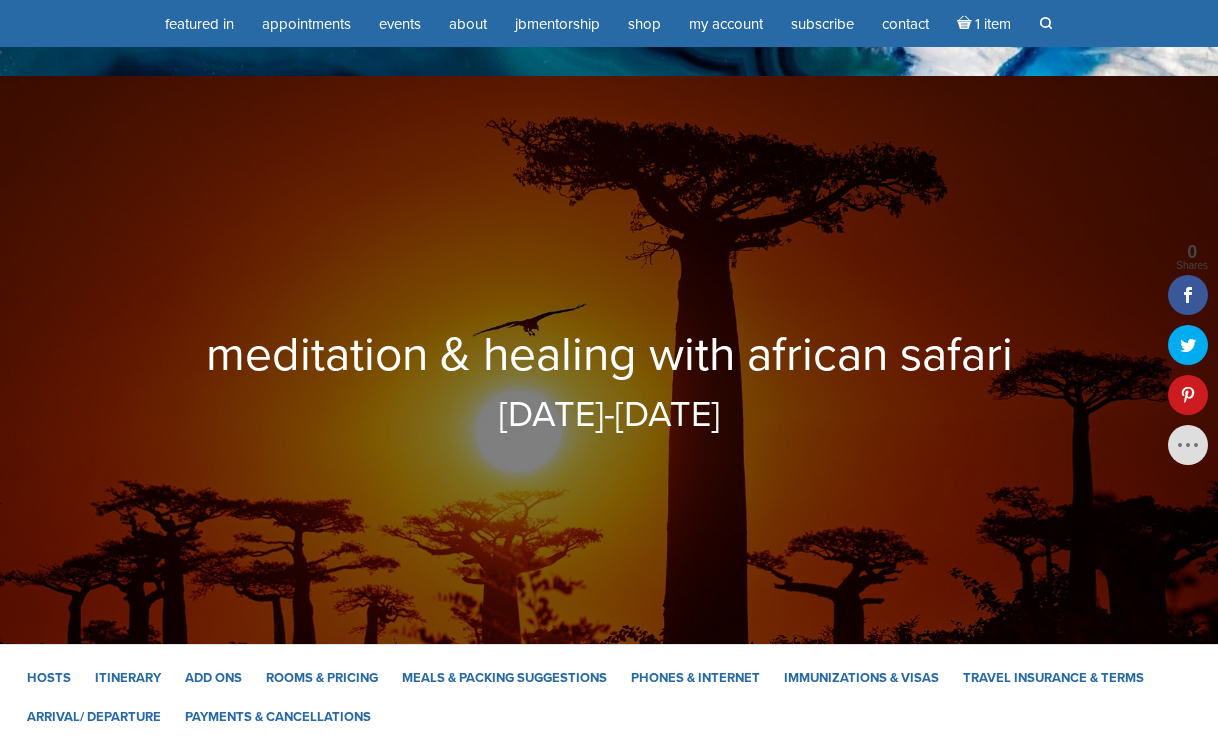 scroll, scrollTop: 0, scrollLeft: 0, axis: both 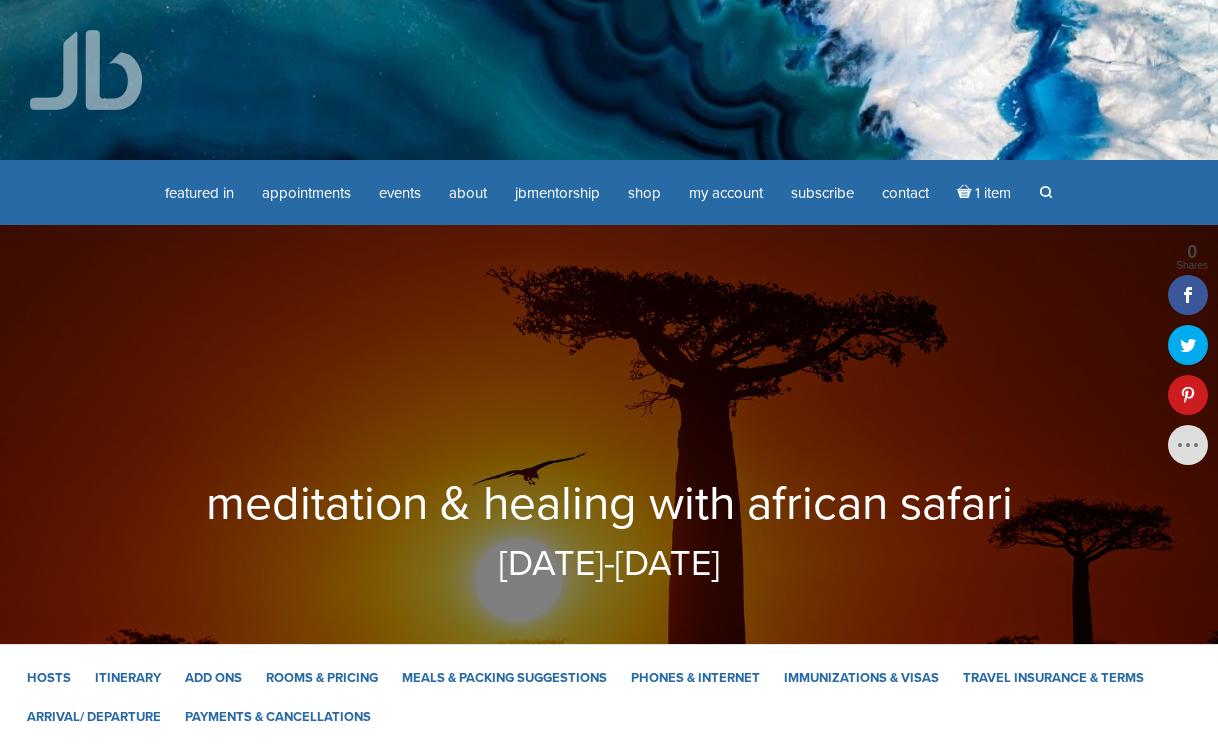 click at bounding box center [86, 70] 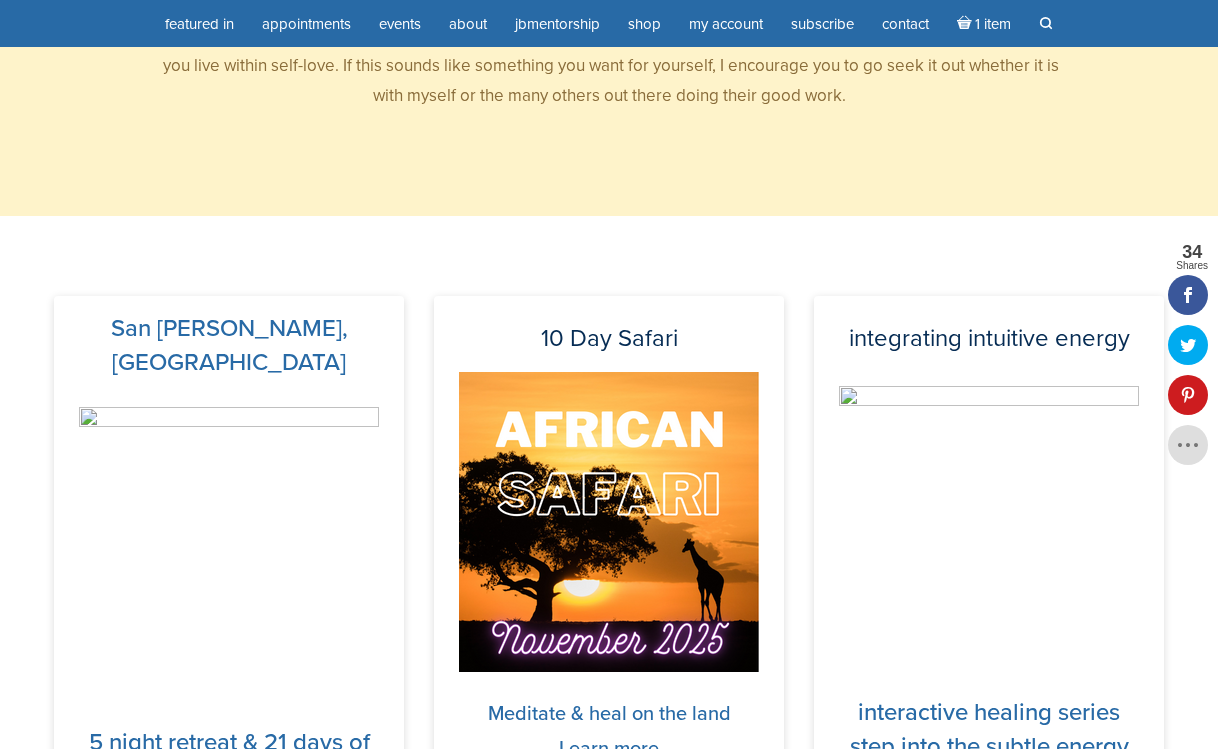 scroll, scrollTop: 806, scrollLeft: 0, axis: vertical 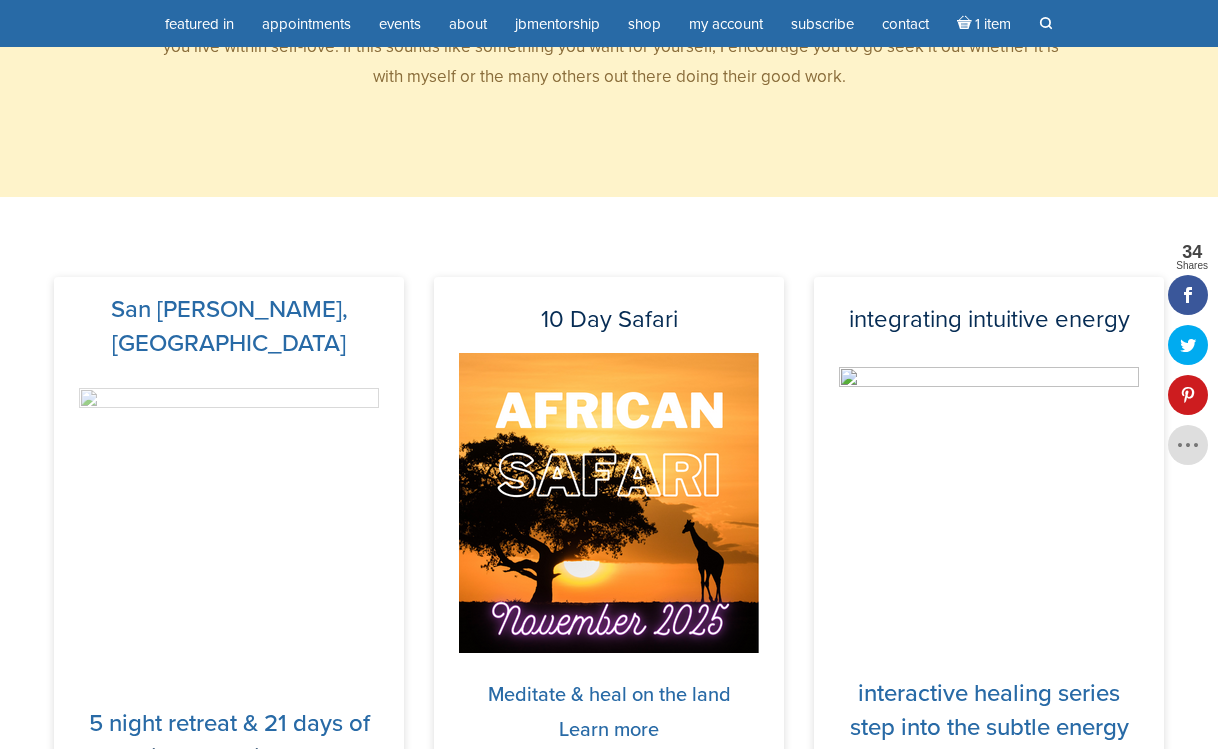 click at bounding box center [229, 533] 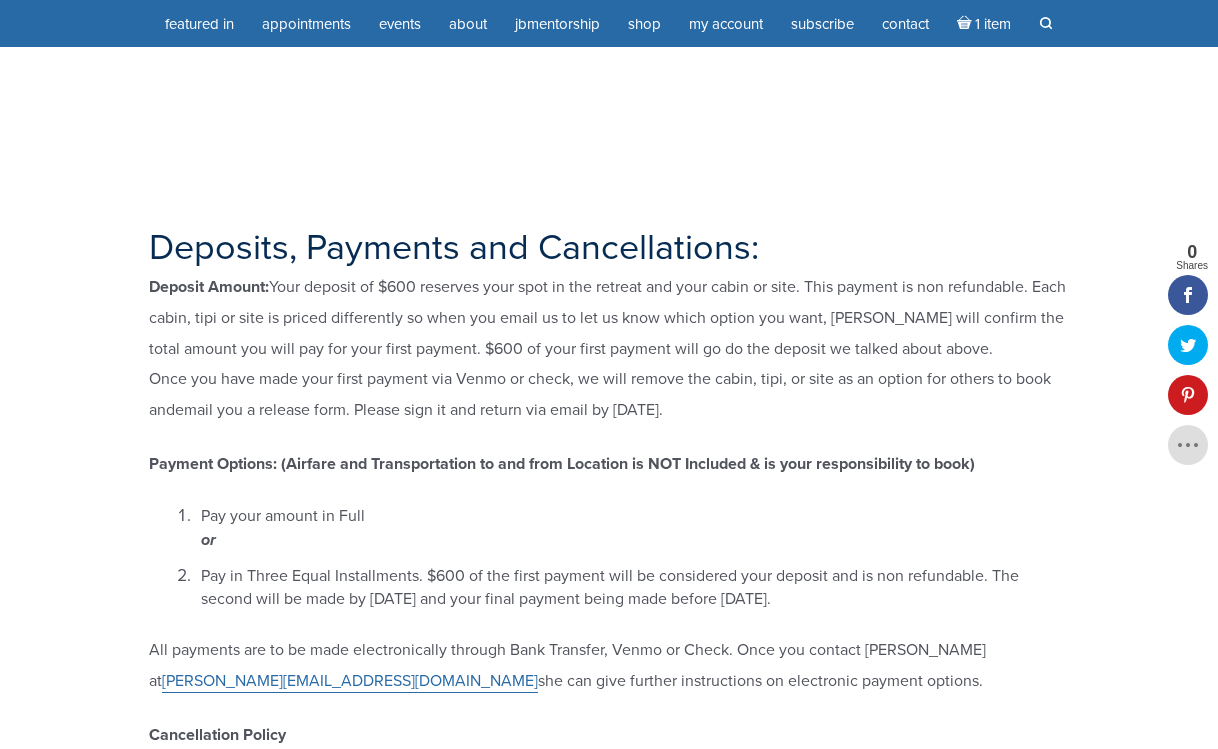 scroll, scrollTop: 21024, scrollLeft: 0, axis: vertical 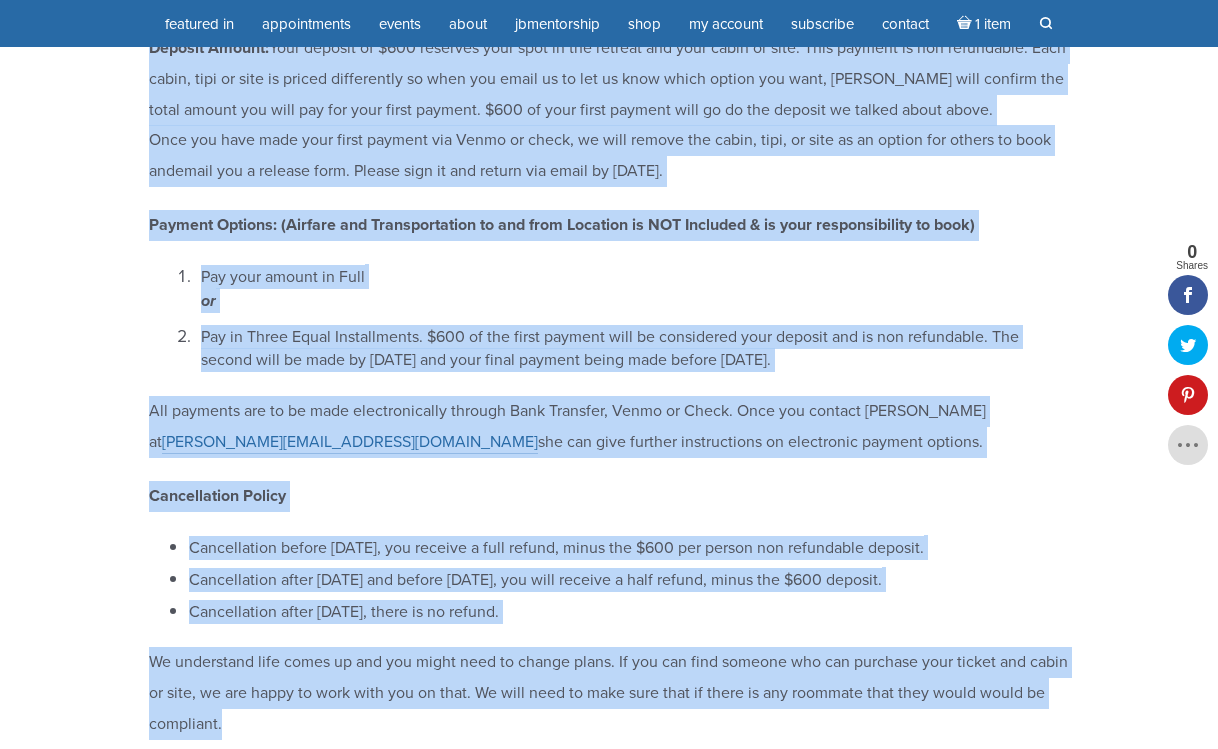 drag, startPoint x: 132, startPoint y: 220, endPoint x: 414, endPoint y: 686, distance: 544.6834 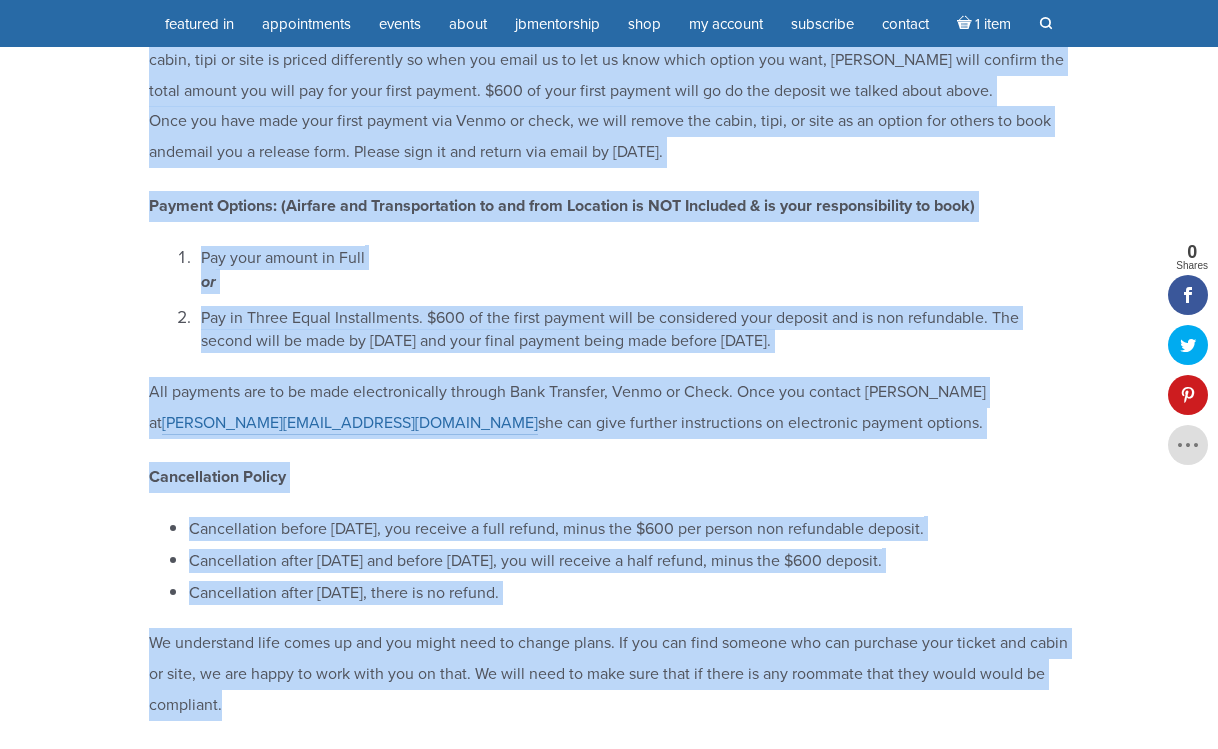scroll, scrollTop: 21276, scrollLeft: 0, axis: vertical 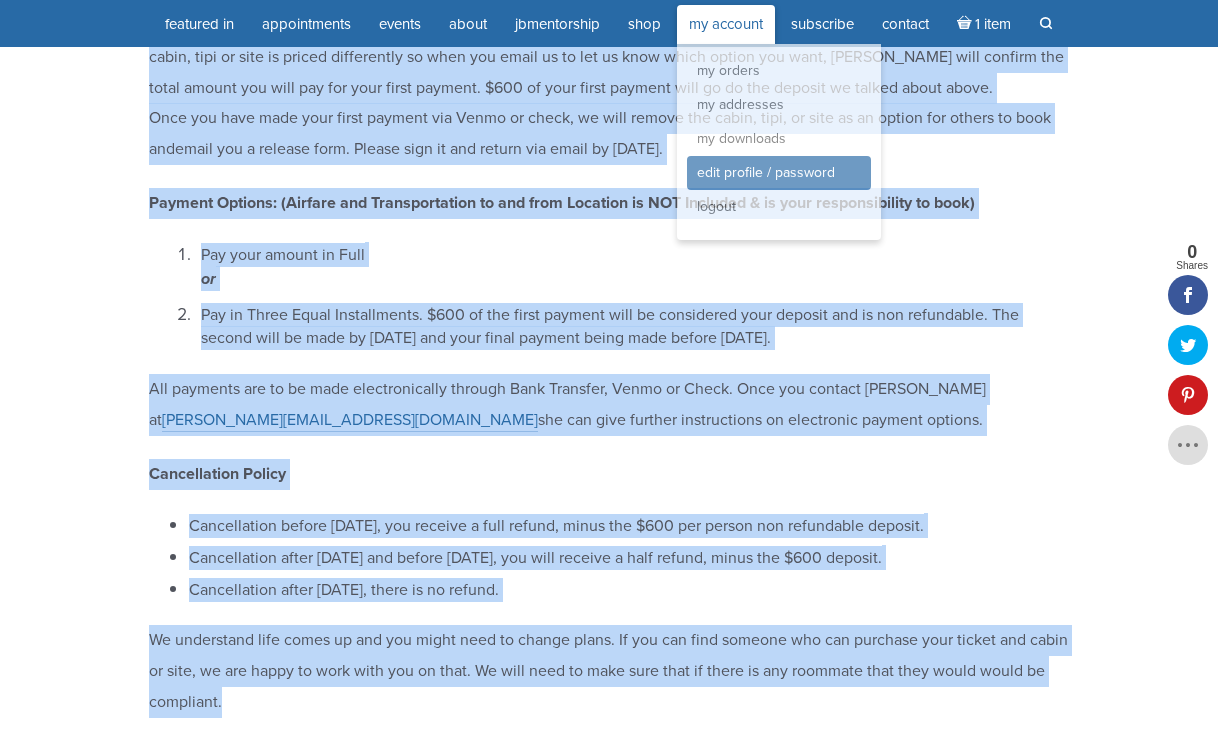 click on "Edit Profile / Password" at bounding box center [779, 173] 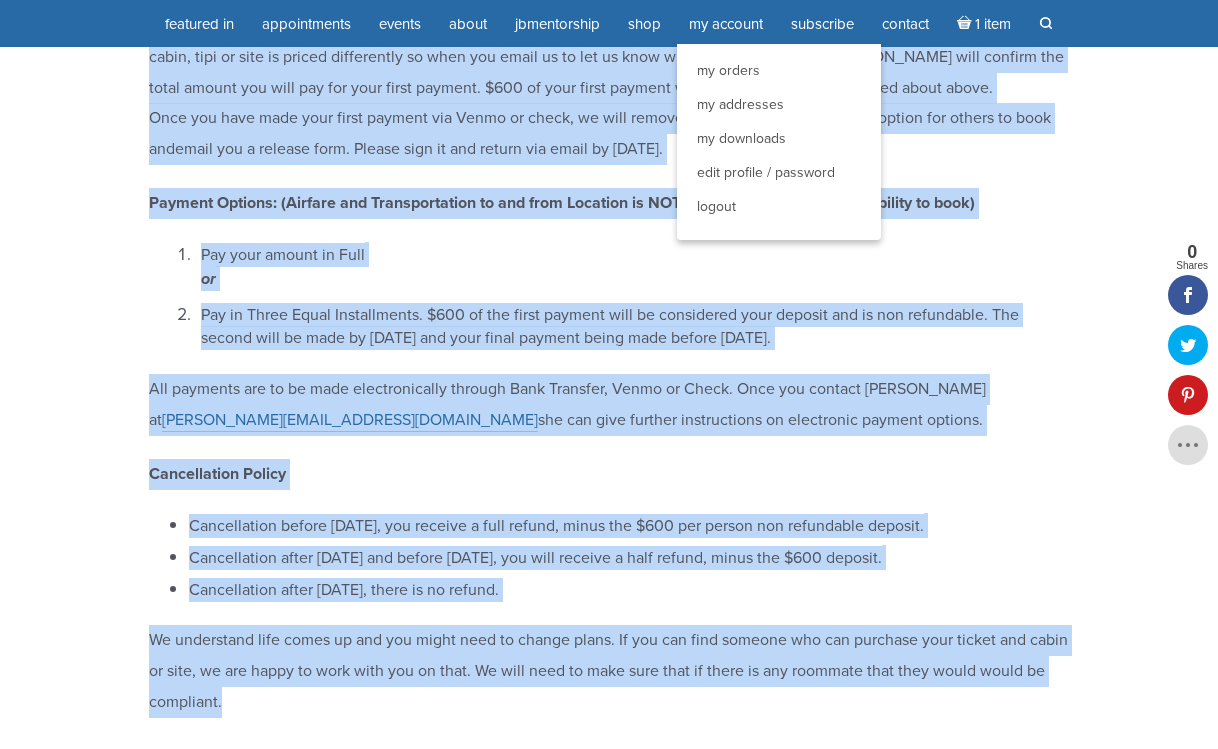 click on "Pay your amount in Full
or" at bounding box center (632, 267) 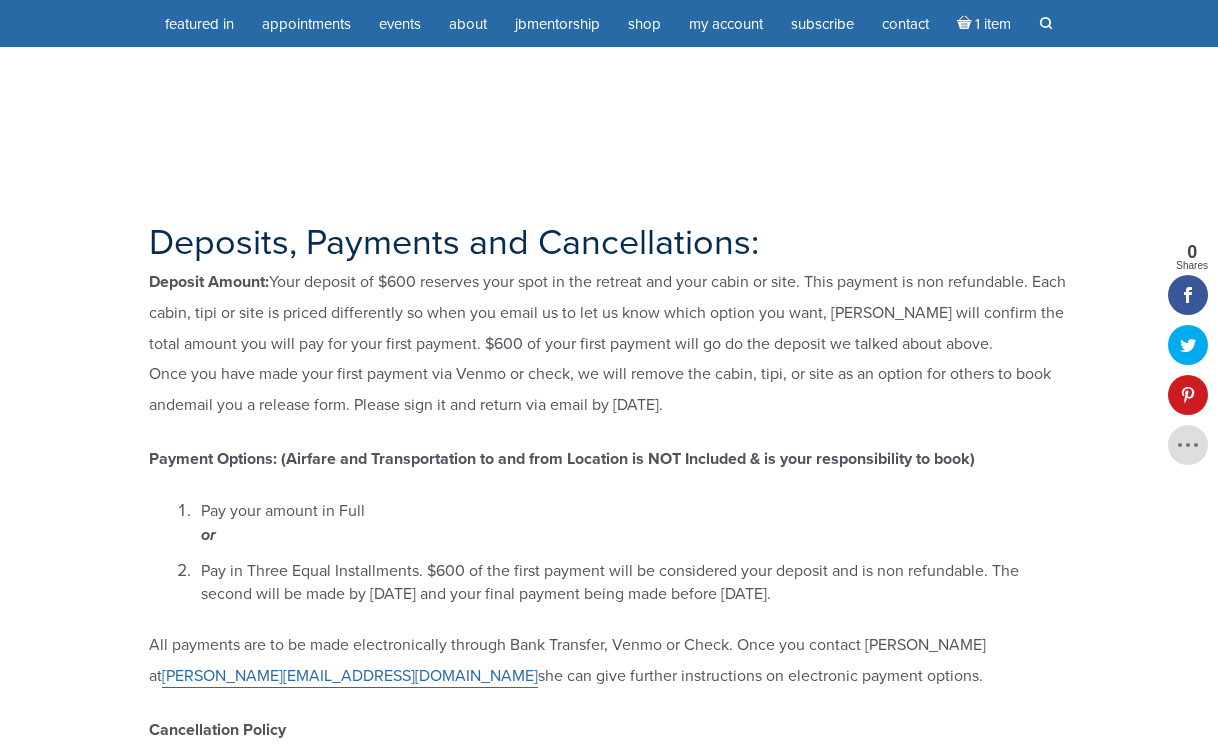 scroll, scrollTop: 20946, scrollLeft: 0, axis: vertical 